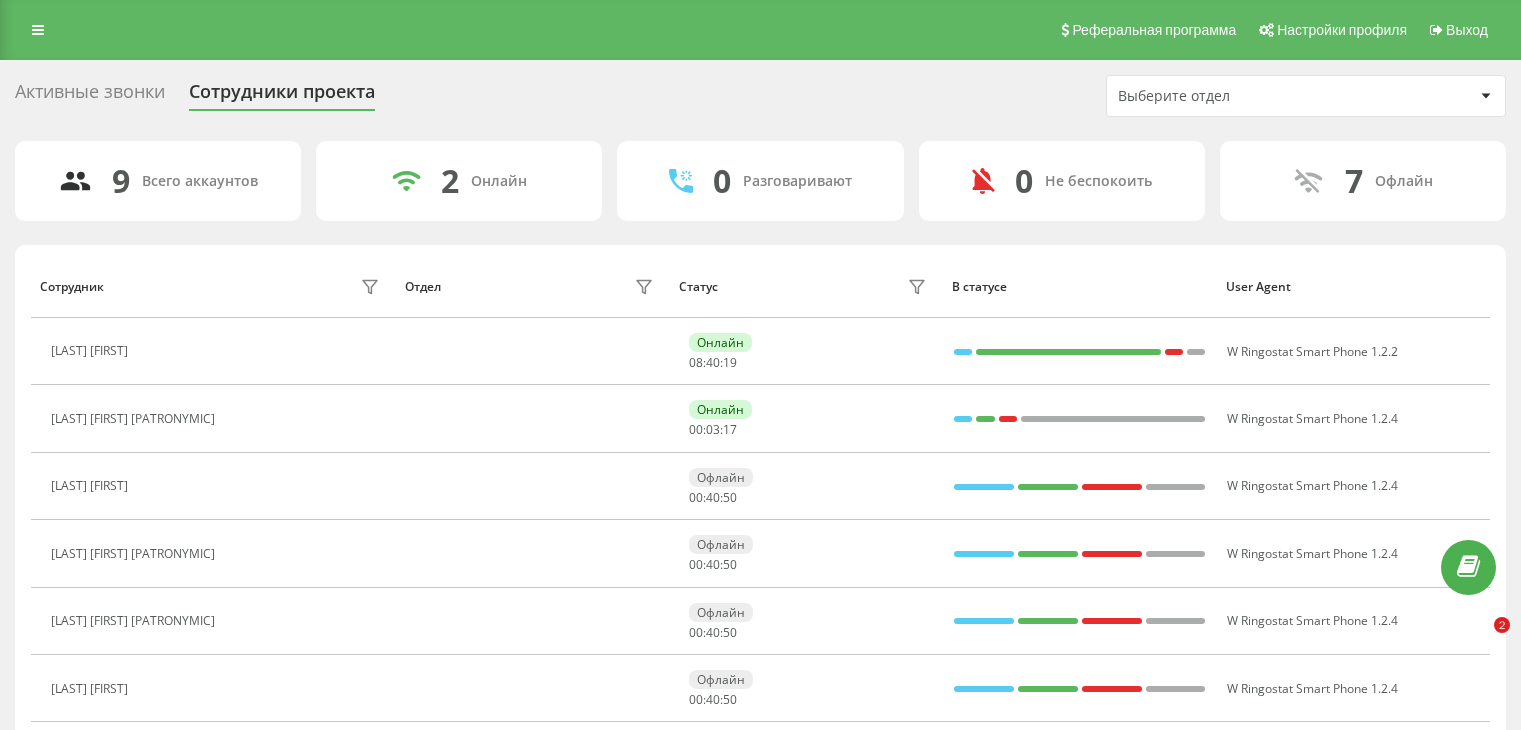 scroll, scrollTop: 0, scrollLeft: 0, axis: both 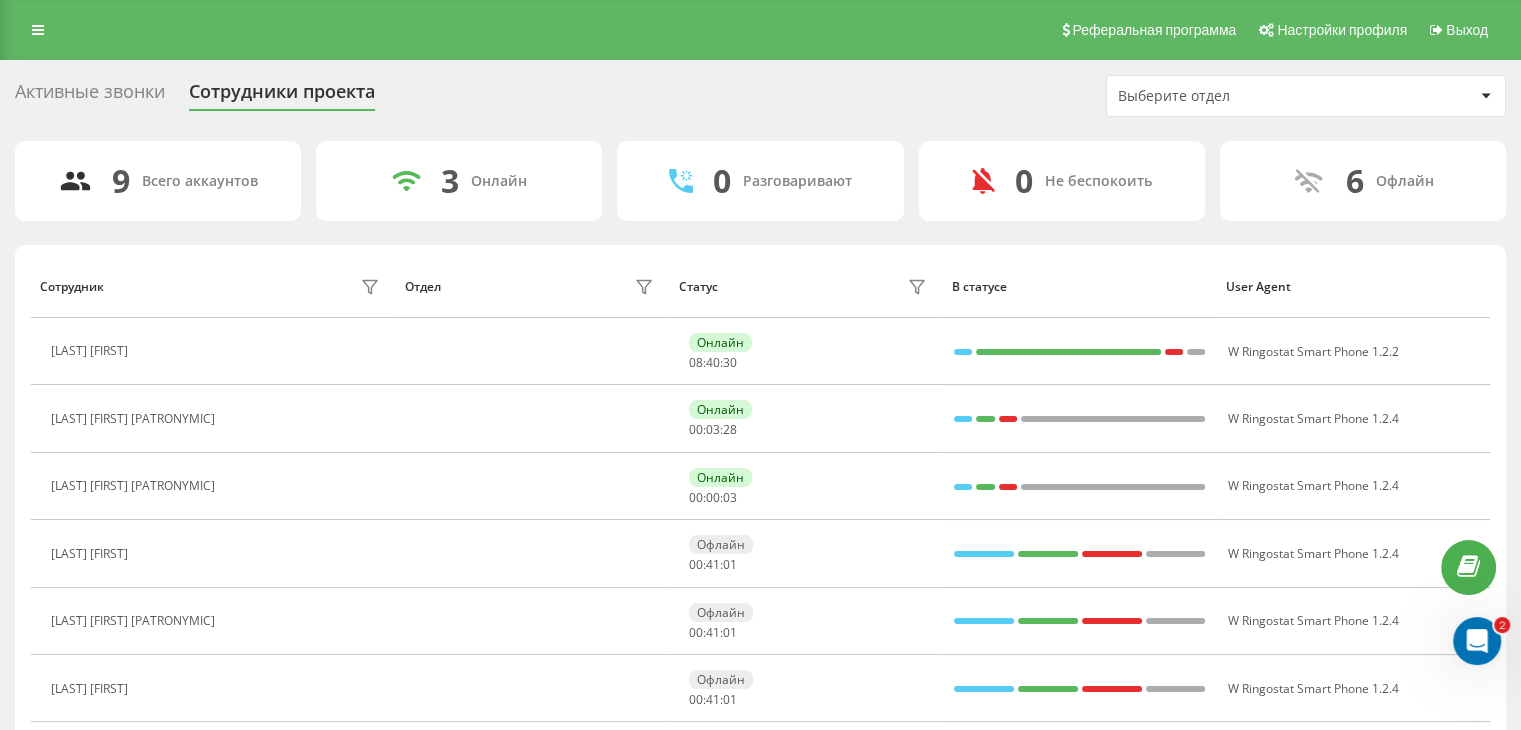 click on "Активные звонки Сотрудники проекта Выберите отдел" at bounding box center (760, 96) 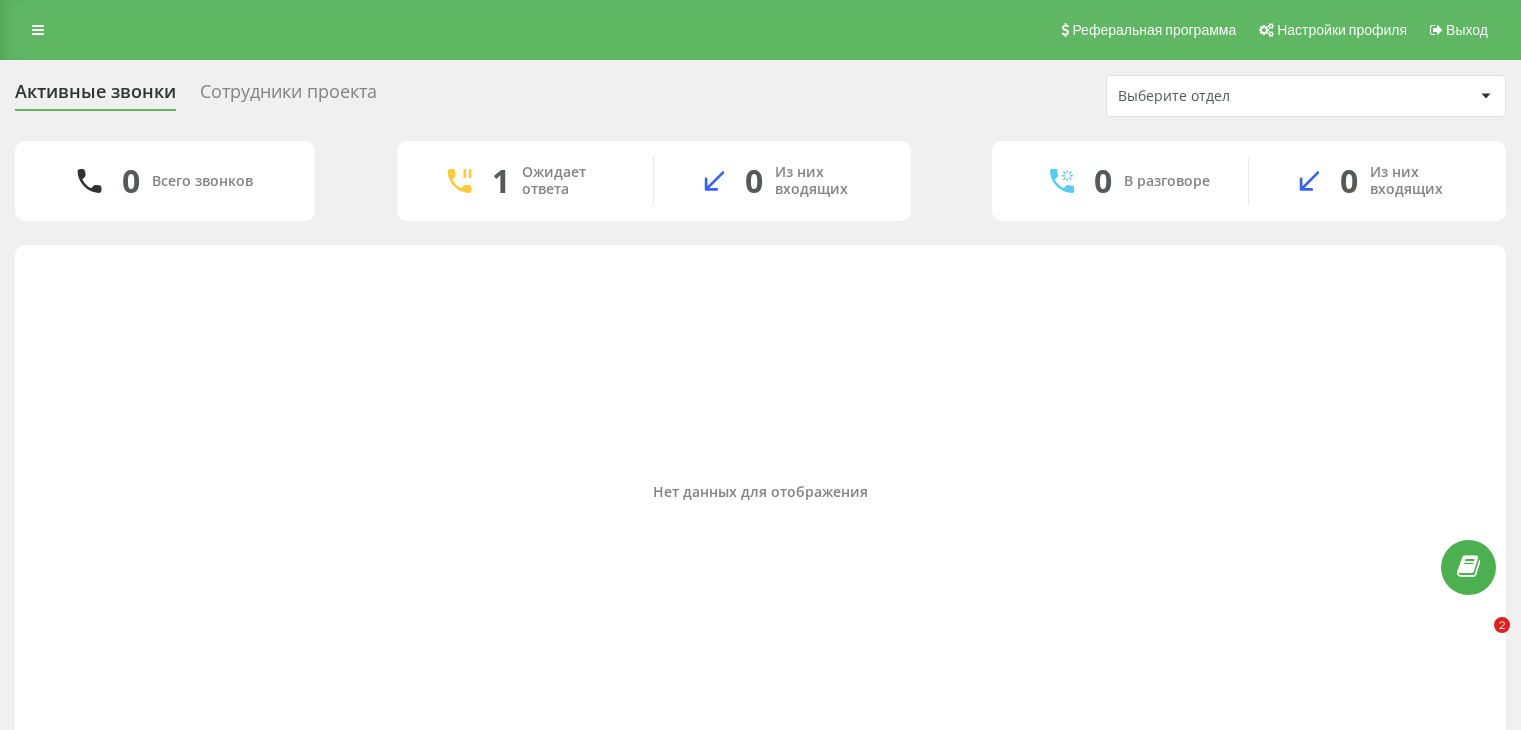 scroll, scrollTop: 0, scrollLeft: 0, axis: both 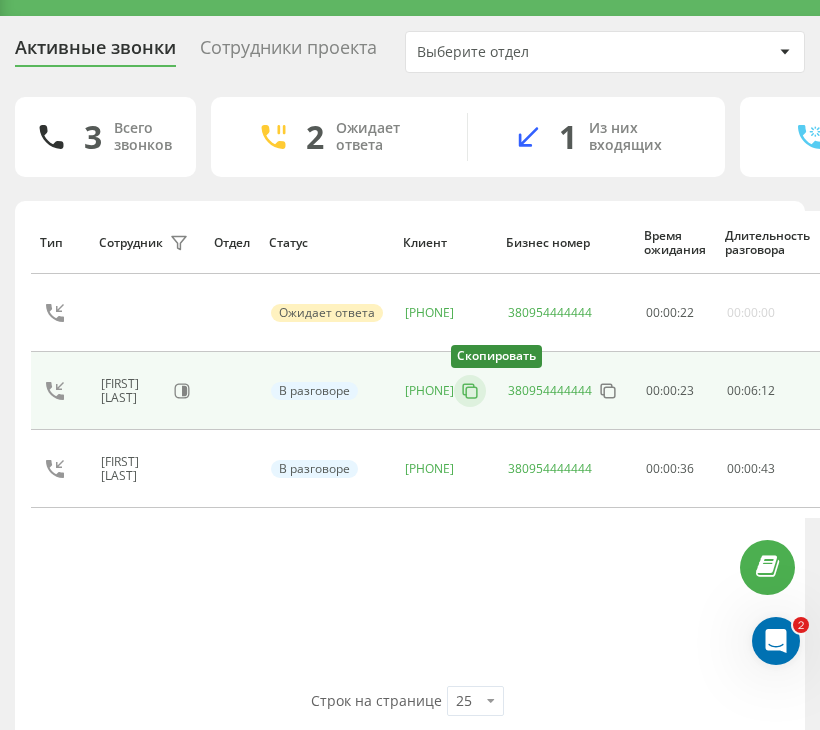 click 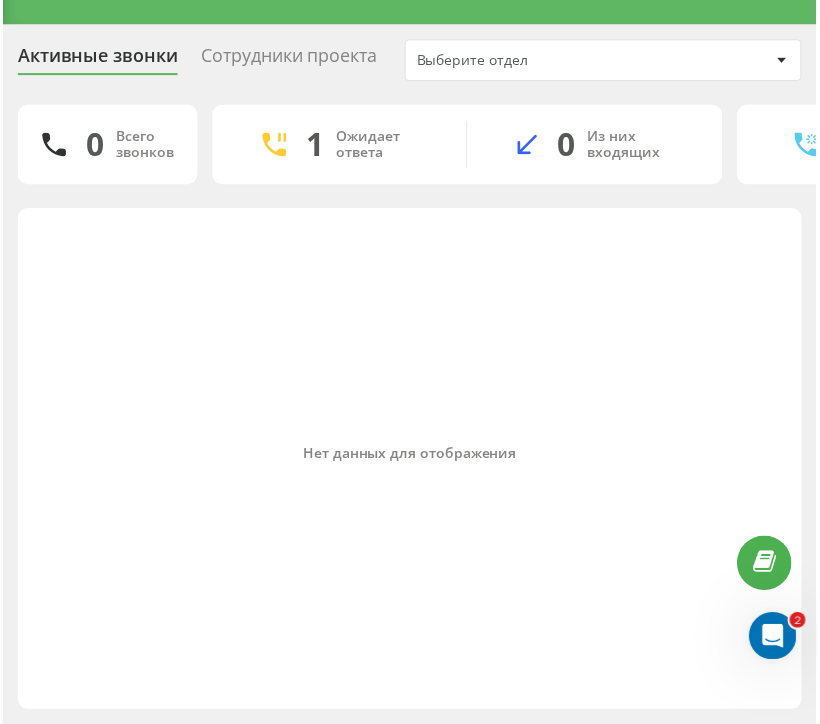 scroll, scrollTop: 34, scrollLeft: 0, axis: vertical 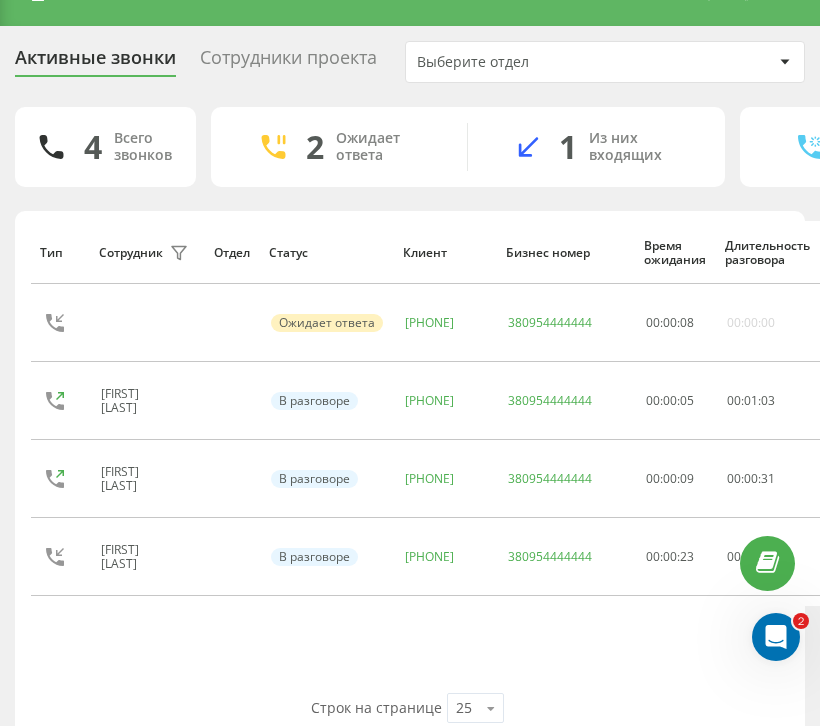 click on "Тип Сотрудник  фильтра  Отдел Статус Клиент Бизнес номер Время ожидания Длительность разговора Схема переадресации Ожидает ответа 380973085511 380954444444 00 : 00 : 08 00:00:00 ukrpas.com.ua Савчук Аліна  Андріївна В разговоре 380507056997 380954444444 00:00:05 00 : 01 : 03 380954444444 Решетняк Тетяна В разговоре +380669330303 380954444444 00:00:09 00 : 00 : 31 380954444444 Михайленко Даніїл Валентинович В разговоре 380982679625 380954444444 00:00:23 00 : 00 : 11 ukrpas.com.ua" at bounding box center [410, 457] 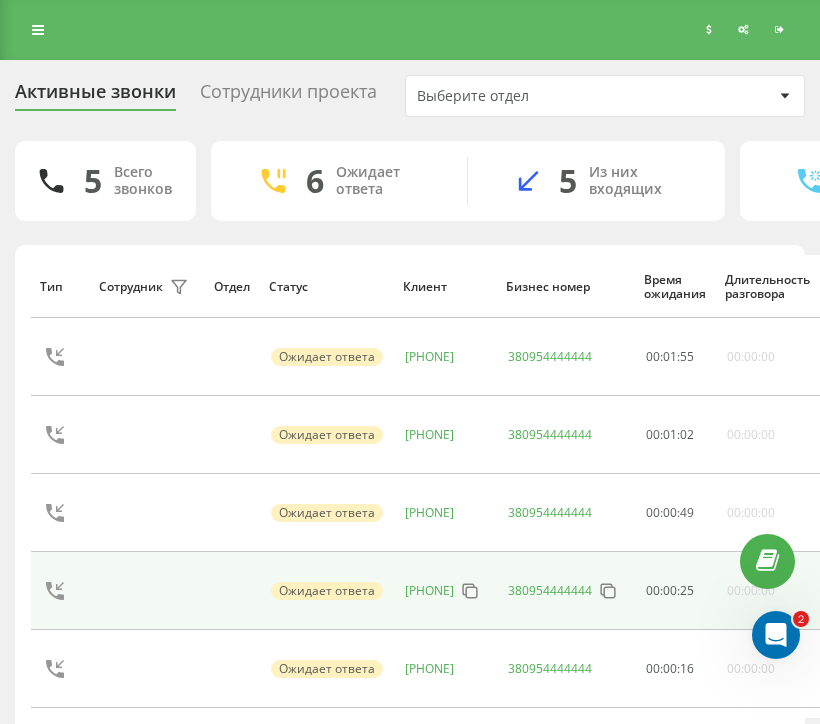 scroll, scrollTop: 144, scrollLeft: 0, axis: vertical 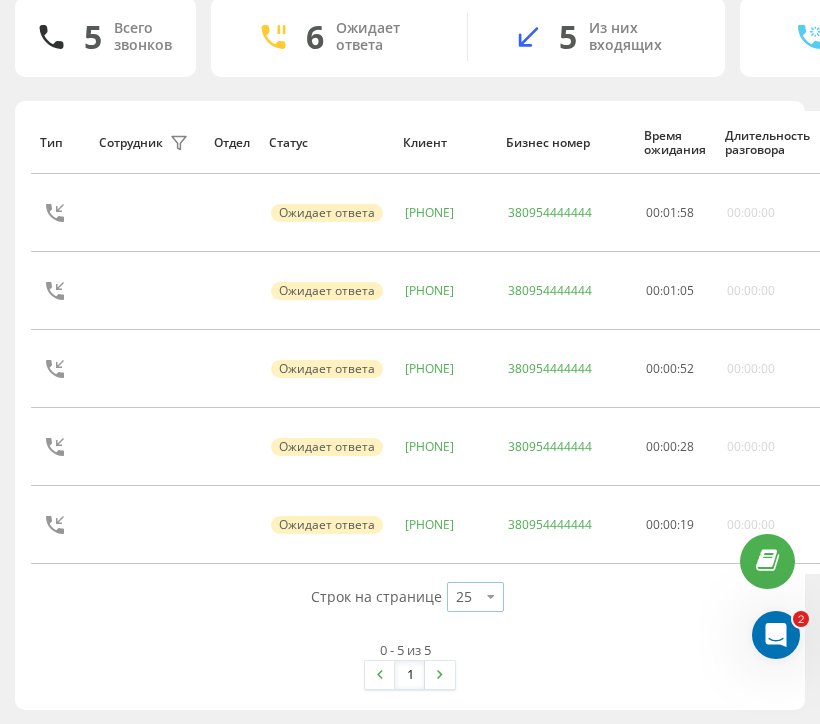 click at bounding box center [491, 596] 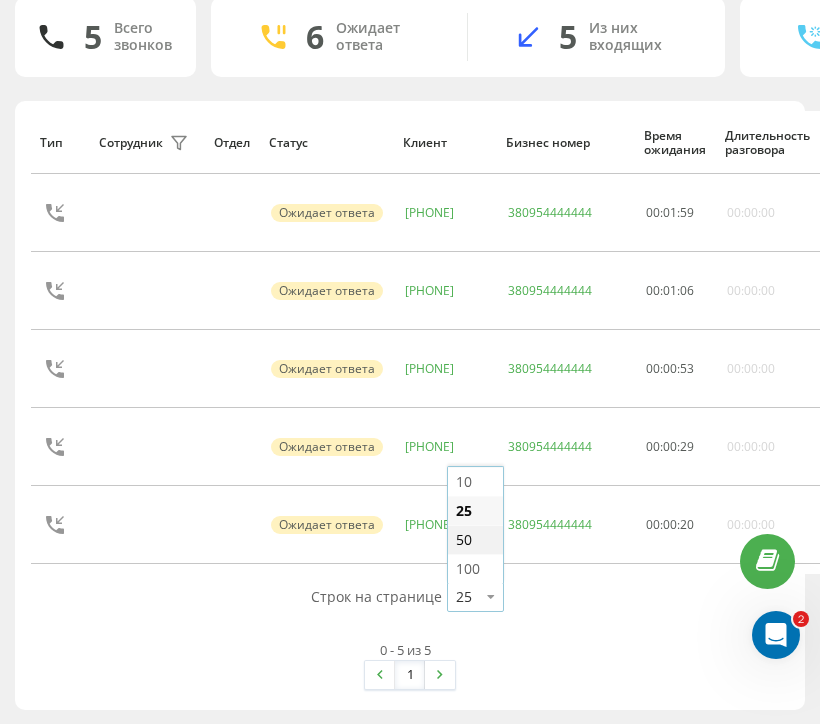 click on "50" at bounding box center [475, 539] 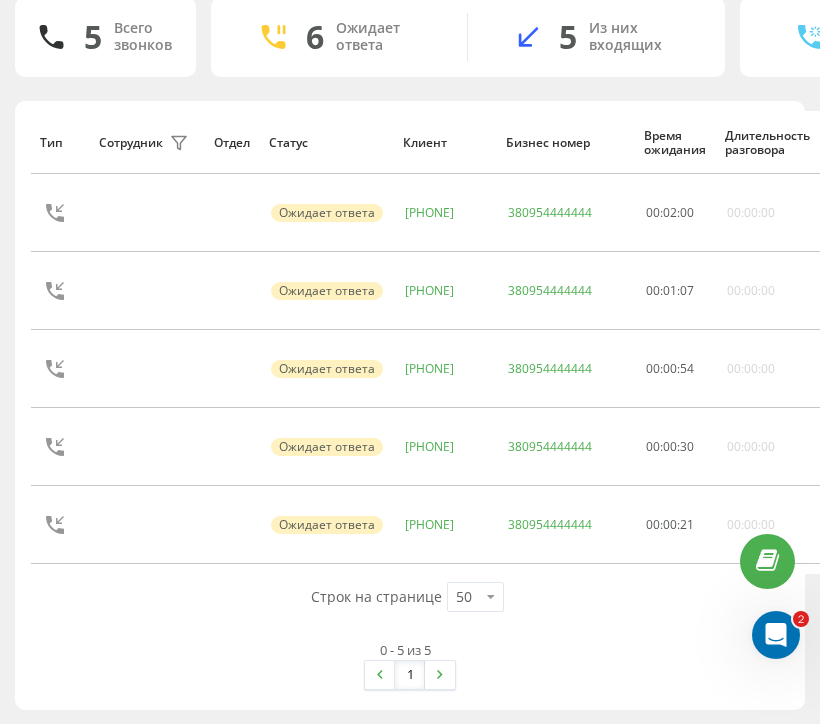 click on "Строк на странице 50 10 25 50 100" at bounding box center (410, 597) 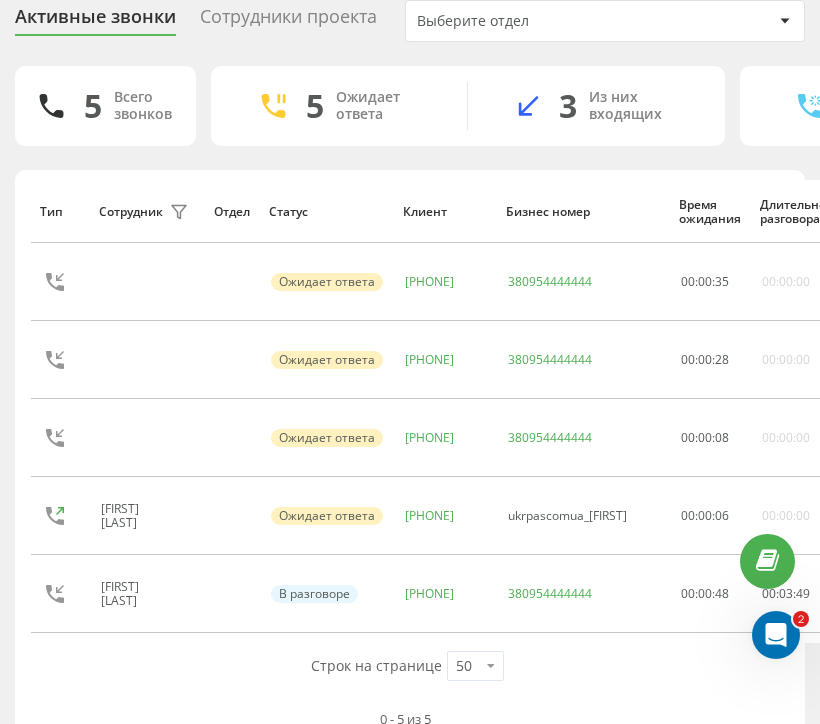 scroll, scrollTop: 0, scrollLeft: 0, axis: both 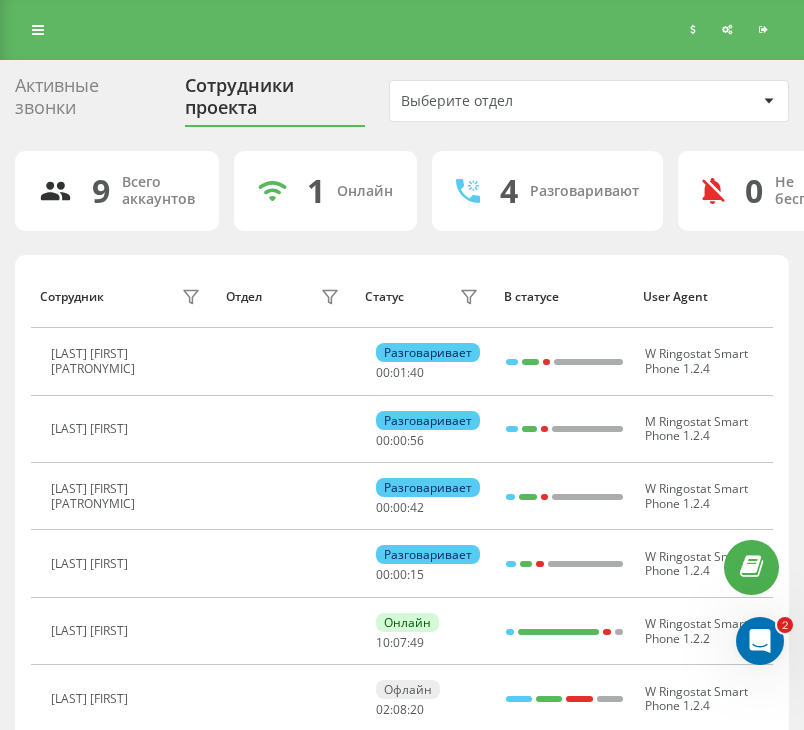 click at bounding box center (38, 30) 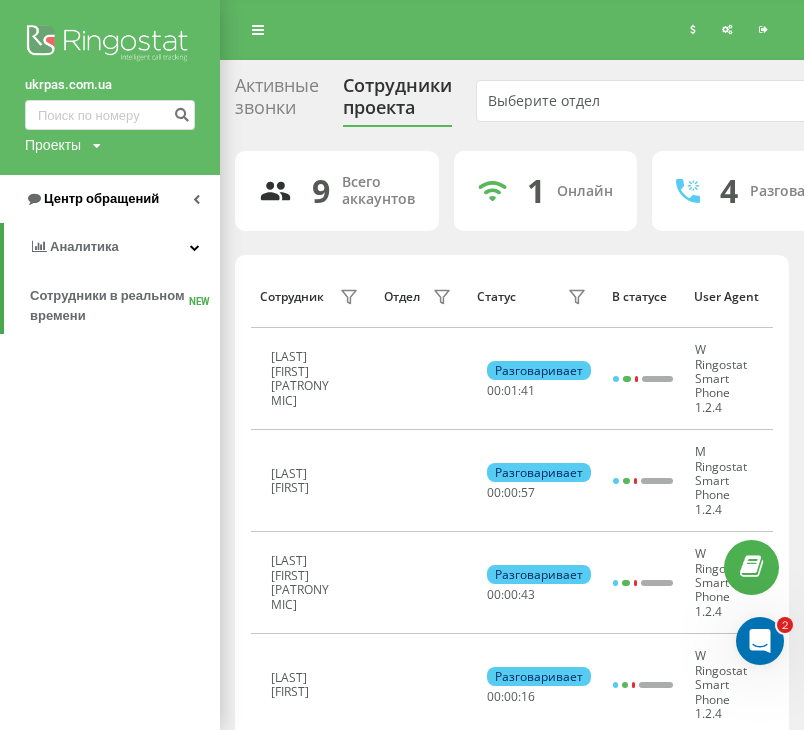 click on "Центр обращений" at bounding box center (101, 198) 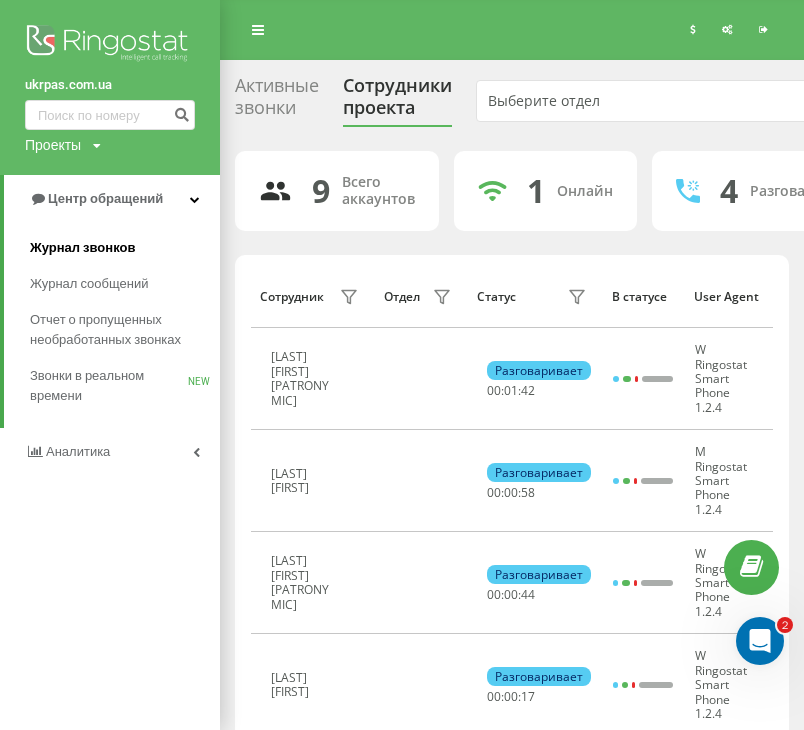 click on "Журнал звонков" at bounding box center [82, 248] 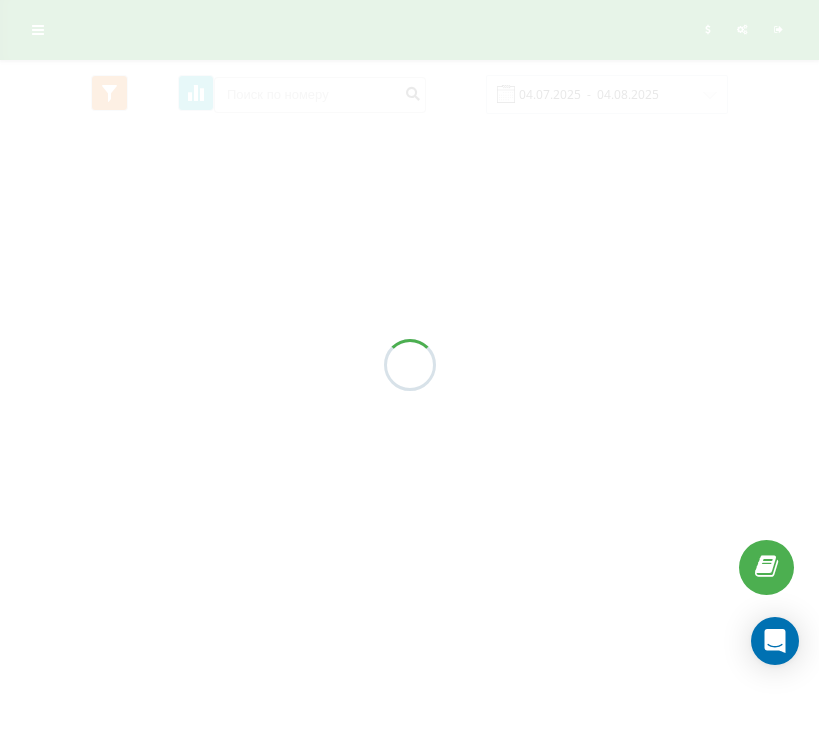 scroll, scrollTop: 0, scrollLeft: 0, axis: both 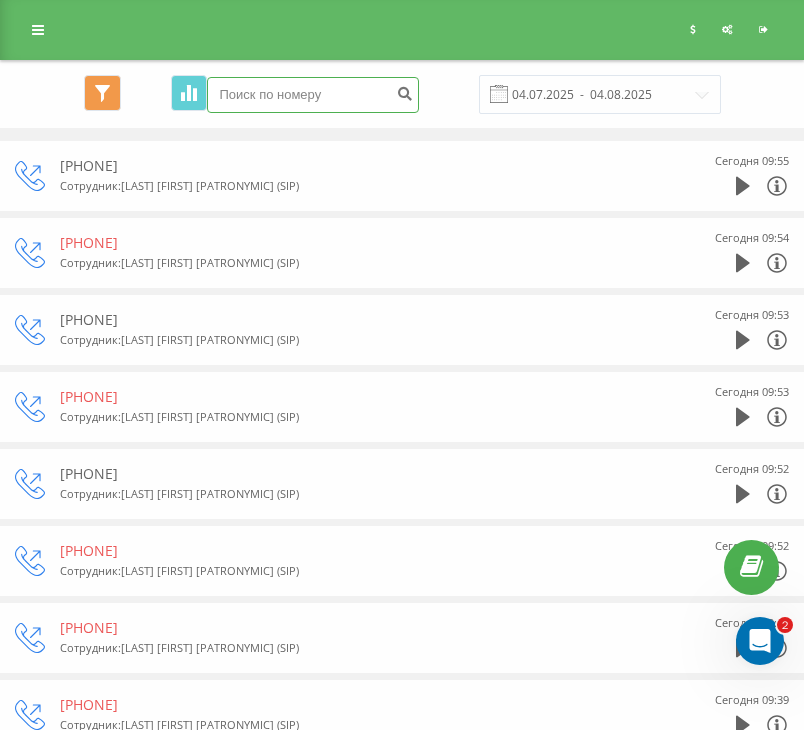 drag, startPoint x: 0, startPoint y: 0, endPoint x: 316, endPoint y: 93, distance: 329.40097 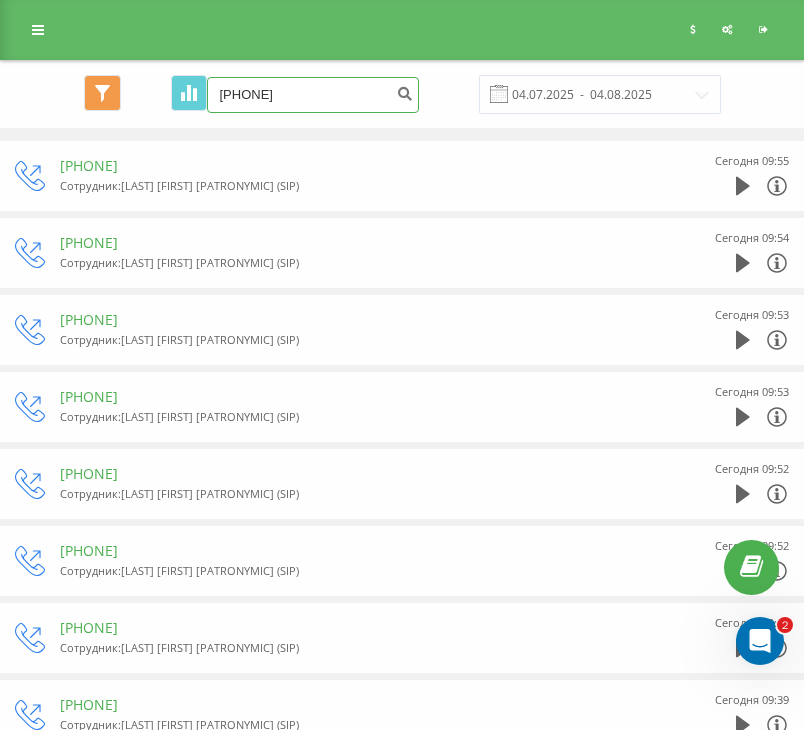 type on "380986658534" 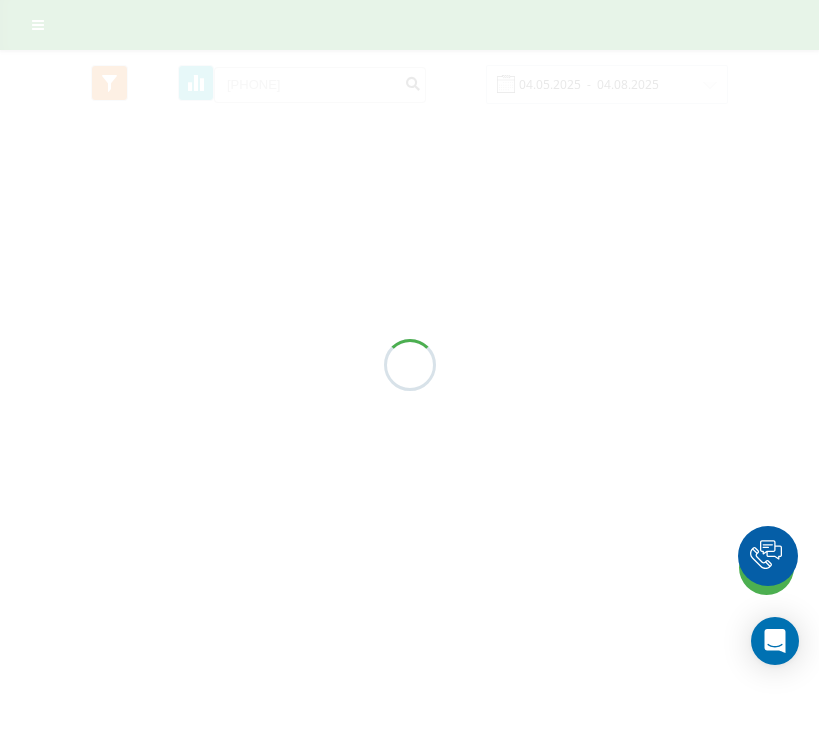 scroll, scrollTop: 0, scrollLeft: 0, axis: both 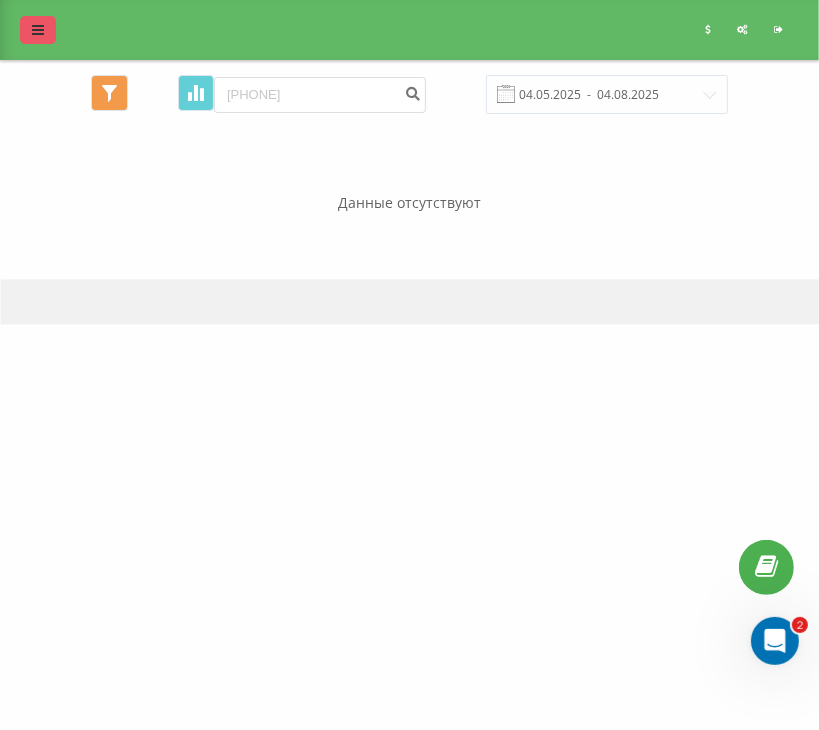 click at bounding box center [38, 30] 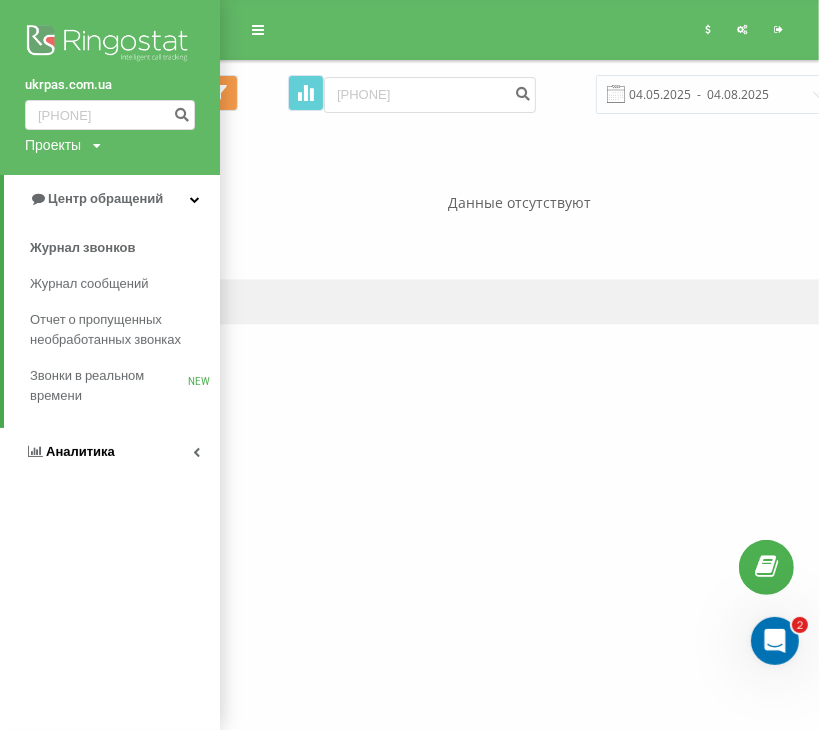 click on "Аналитика" at bounding box center (80, 451) 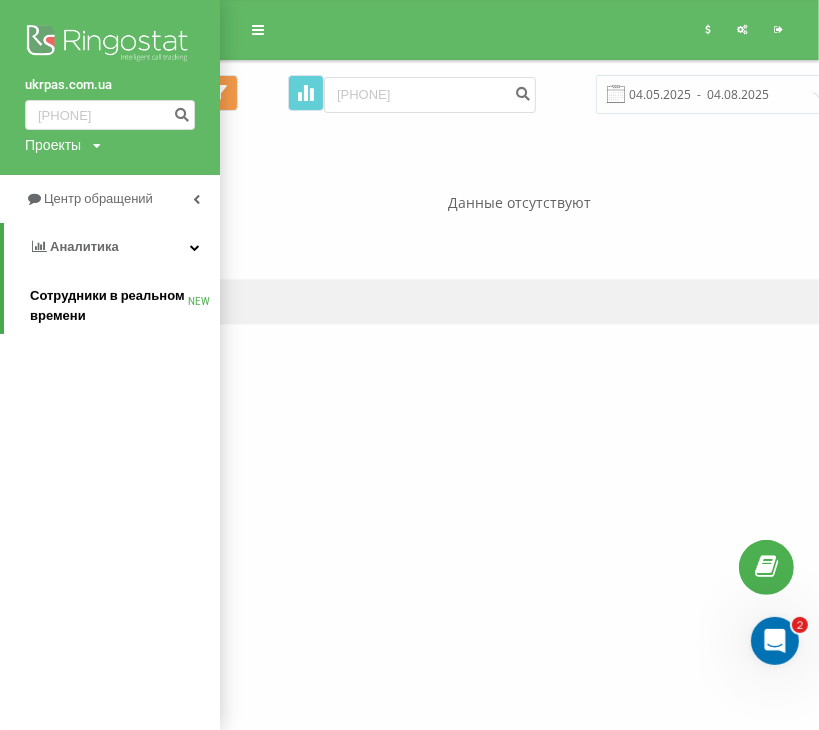 click on "Сотрудники в реальном времени" at bounding box center [109, 306] 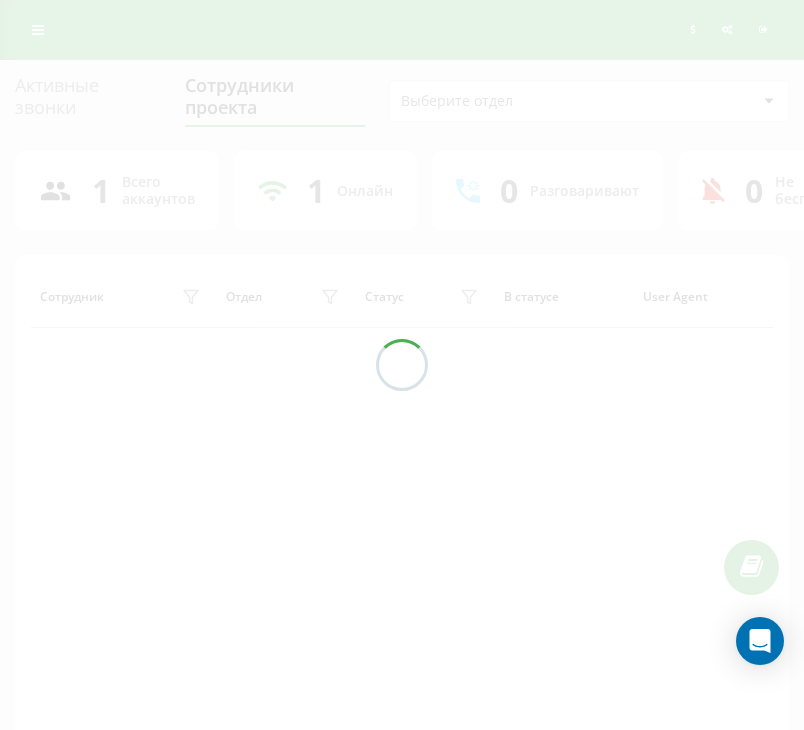 scroll, scrollTop: 0, scrollLeft: 0, axis: both 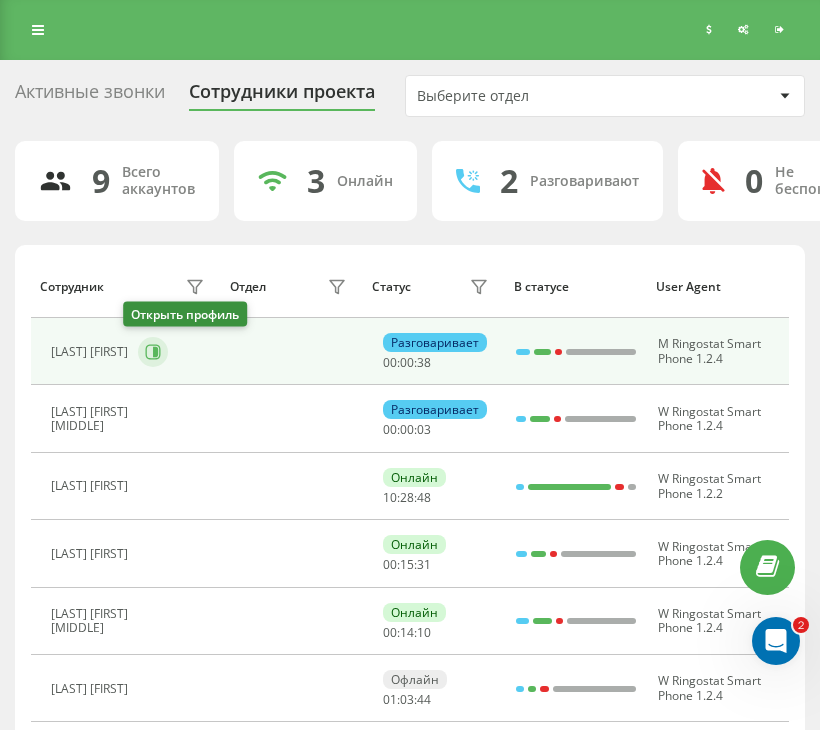 click 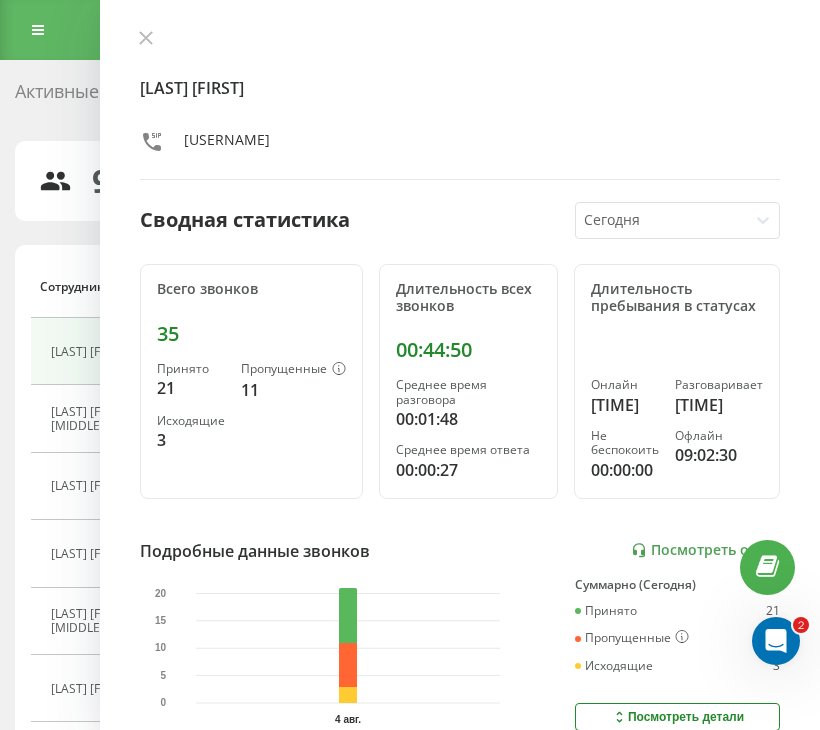 click on "[LAST] [FIRST] [USERNAME] Сводная статистика Сегодня Всего звонков 35 Принято 21 Пропущенные 11 Исходящие 3 Длительность всех звонков [TIME] Среднее время разговора [TIME] Среднее время ответа [TIME] Длительность пребывания в статусах Онлайн [TIME] Разговаривает [TIME] Не беспокоить [TIME] Офлайн [TIME] Подробные данные звонков Посмотреть отчет 4 авг. 0 5 10 15 20 Суммарно (Сегодня) Принято 21 Пропущенные 11 Исходящие 3   Посмотреть детали Подробные данные статусов 4 авг. Суммарно (Сегодня) Онлайн [TIME] Разговаривает [TIME] Не беспокоить [TIME] Офлайн [TIME]   Посмотреть детали" at bounding box center [460, 365] 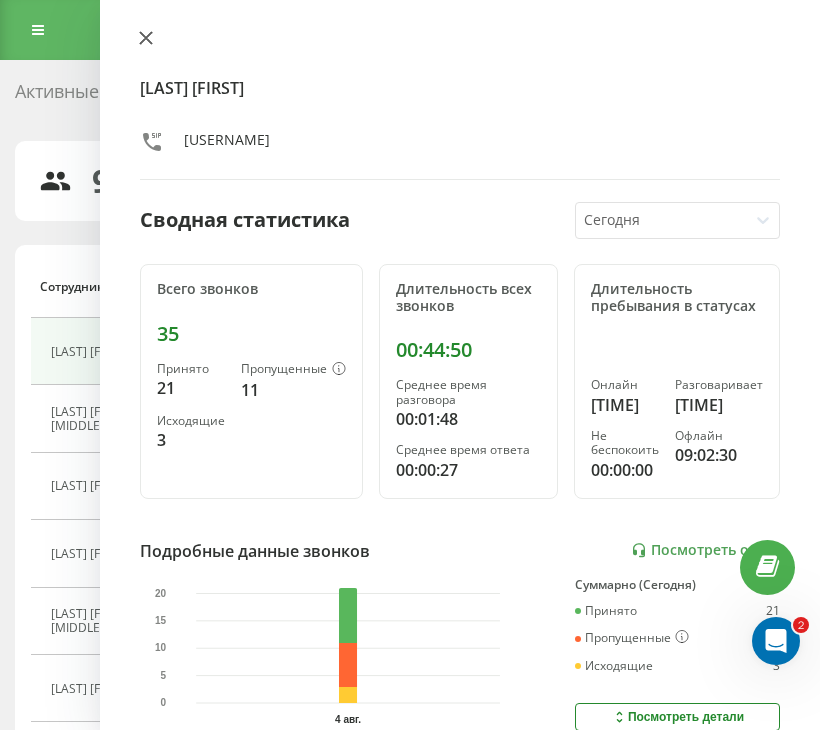 click 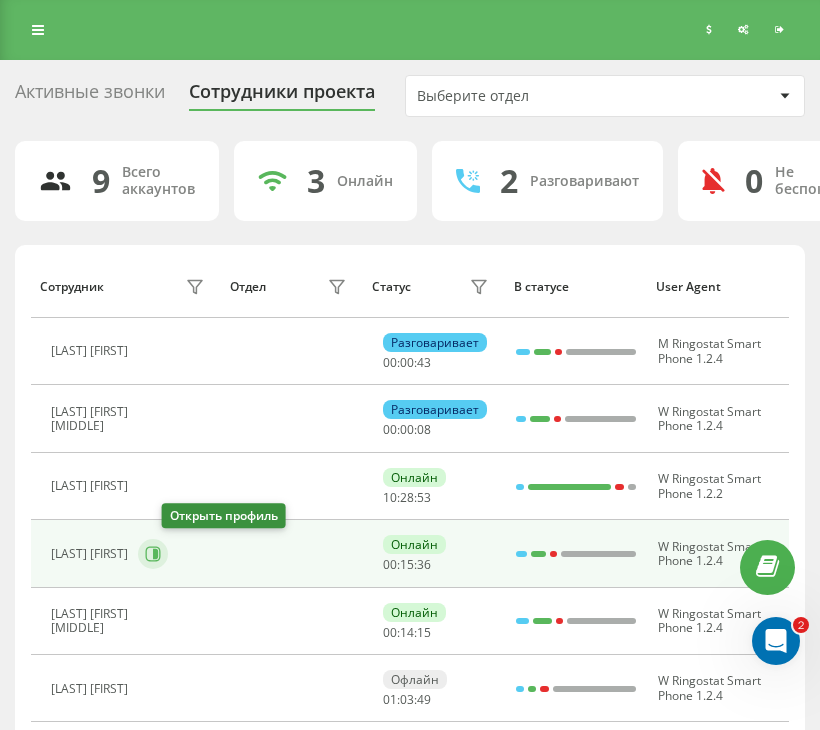 click 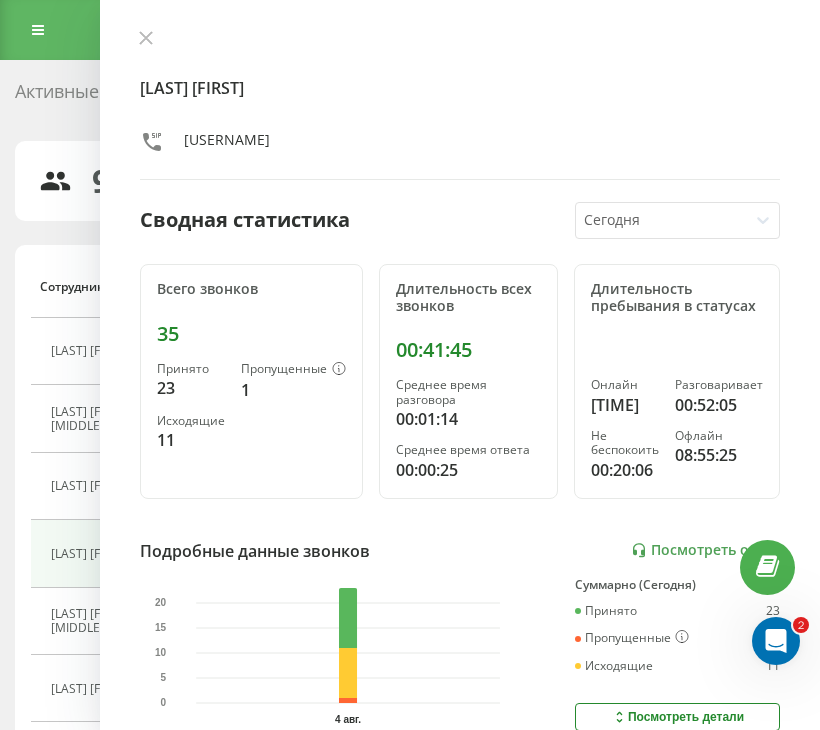 click on "[LAST] [FIRST] [USERNAME] Сводная статистика Сегодня Всего звонков 35 Принято 23 Пропущенные 1 Исходящие 11 Длительность всех звонков [TIME] Среднее время разговора [TIME] Среднее время ответа [TIME] Длительность пребывания в статусах Онлайн [TIME] Разговаривает [TIME] Не беспокоить [TIME] Офлайн [TIME] Подробные данные звонков Посмотреть отчет 4 авг. 0 5 10 15 20 Суммарно (Сегодня) Принято 23 Пропущенные 1 Исходящие 11   Посмотреть детали Подробные данные статусов 4 авг. Суммарно (Сегодня) Онлайн [TIME] Разговаривает [TIME] Не беспокоить [TIME] Офлайн [TIME]   Посмотреть детали" at bounding box center (460, 365) 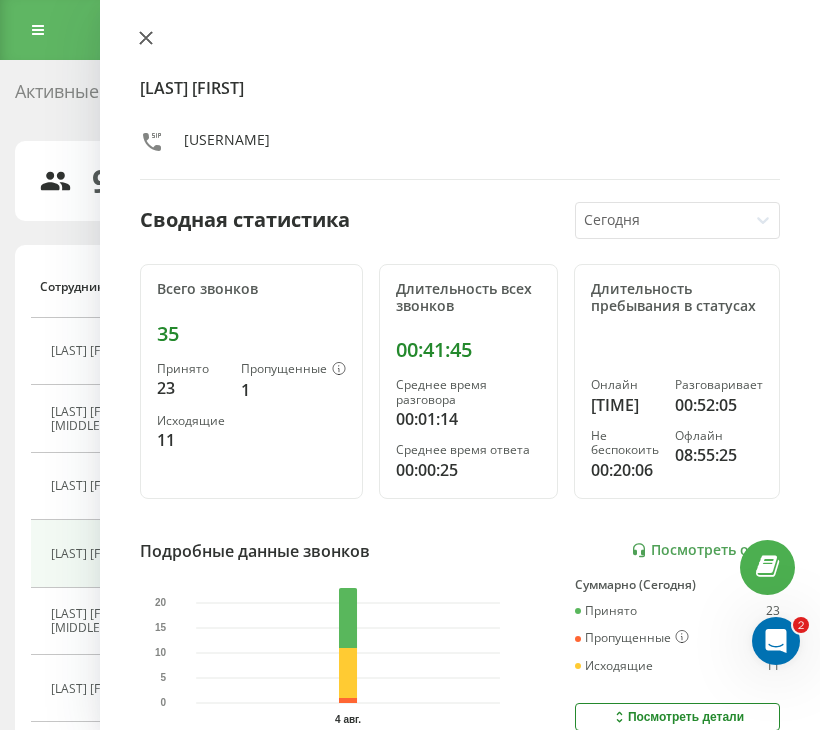 drag, startPoint x: 136, startPoint y: 37, endPoint x: 141, endPoint y: 81, distance: 44.28318 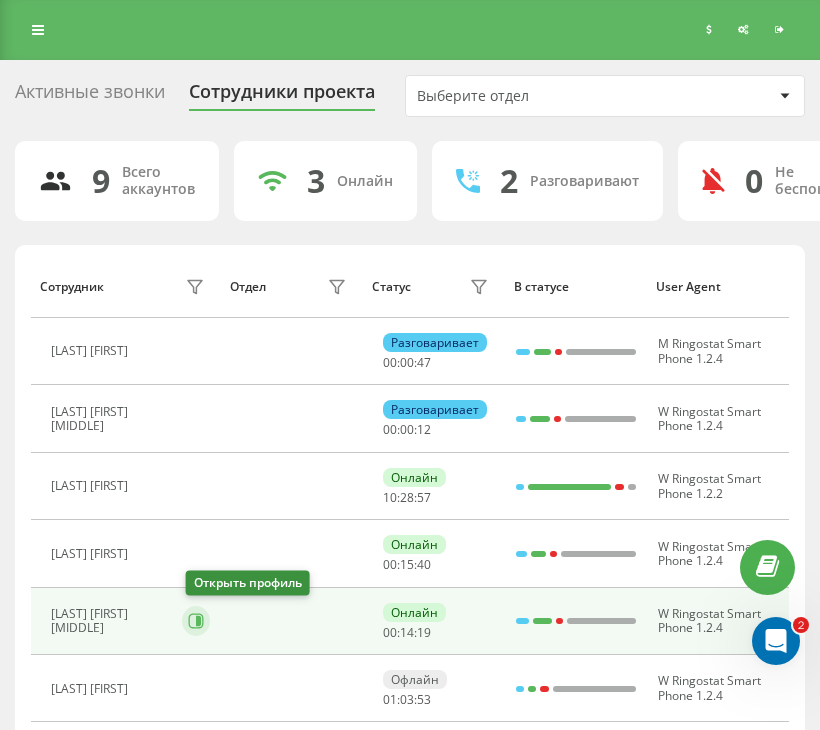 click 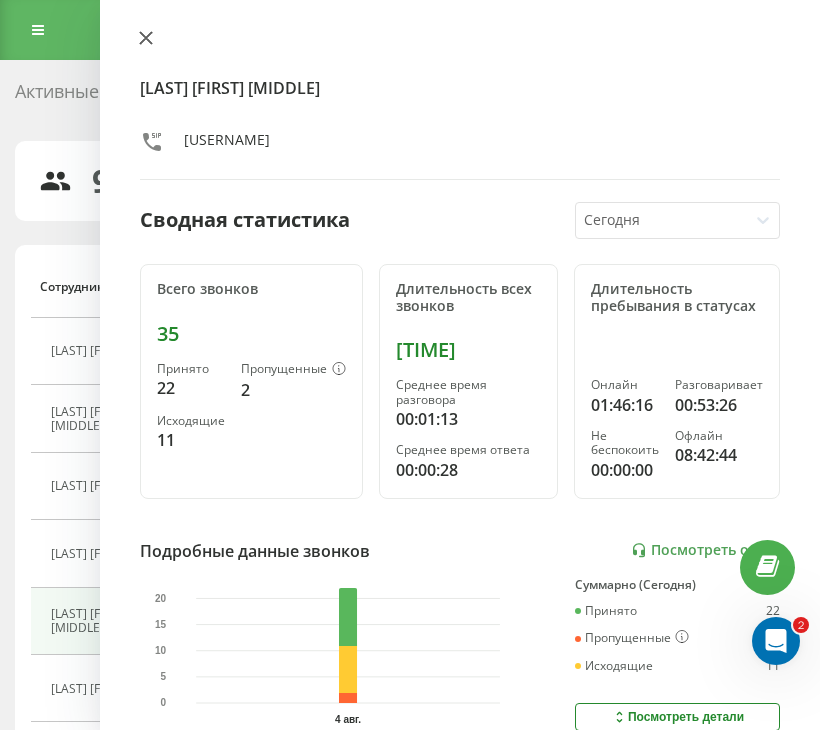 click 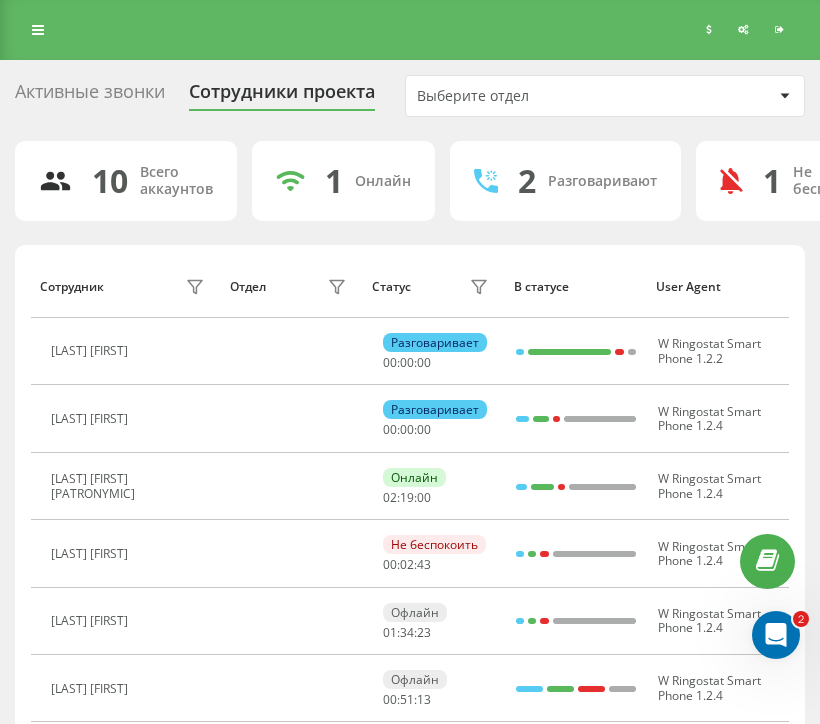 scroll, scrollTop: 0, scrollLeft: 0, axis: both 